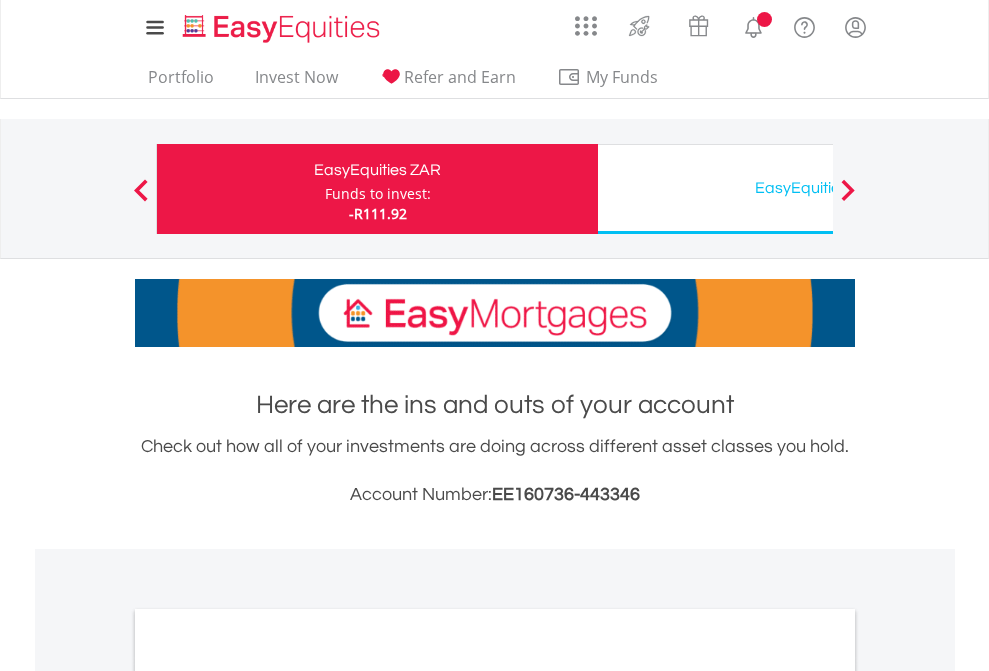 scroll, scrollTop: 0, scrollLeft: 0, axis: both 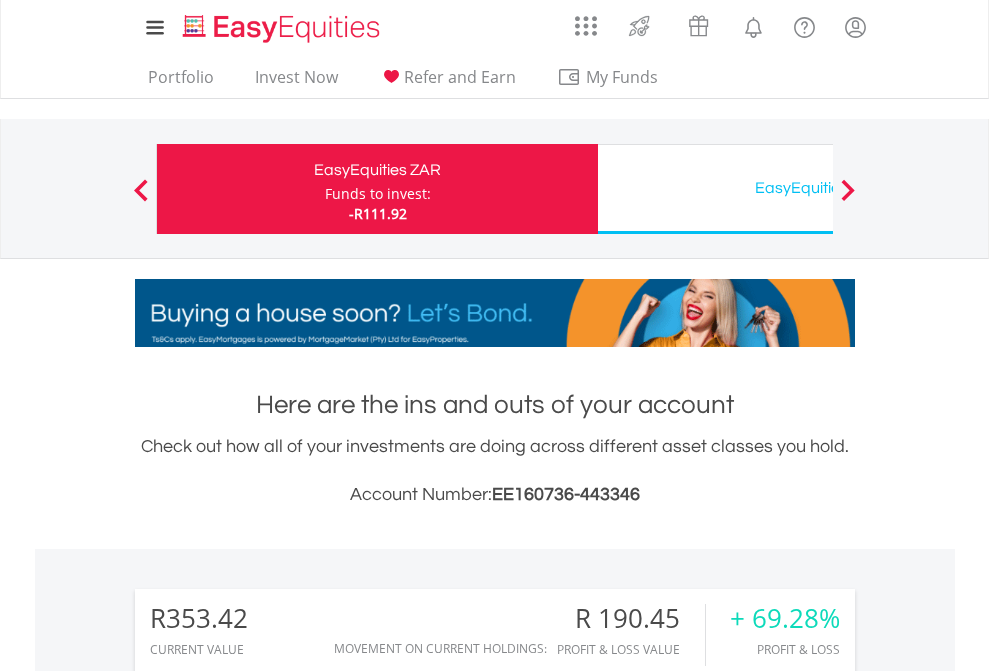 click on "Funds to invest:" at bounding box center [378, 194] 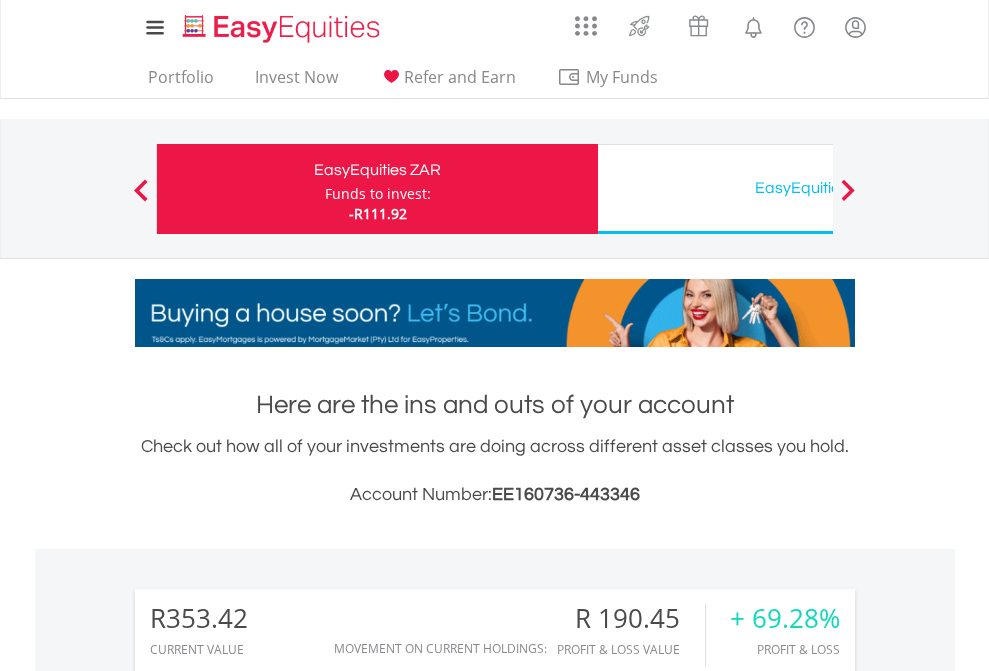 scroll, scrollTop: 999808, scrollLeft: 999687, axis: both 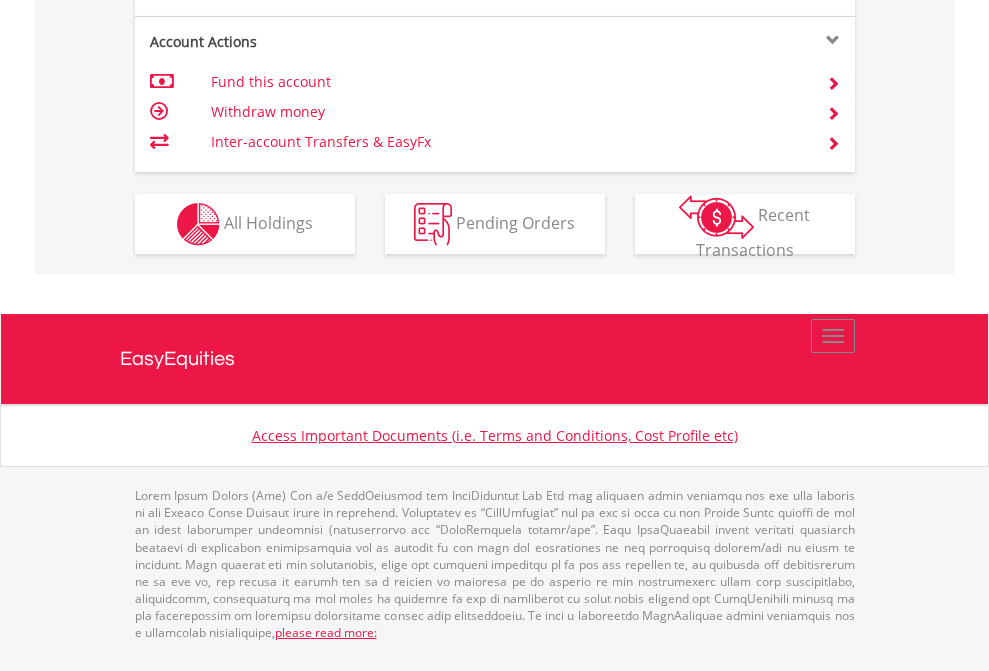 click on "Investment types" at bounding box center (706, -337) 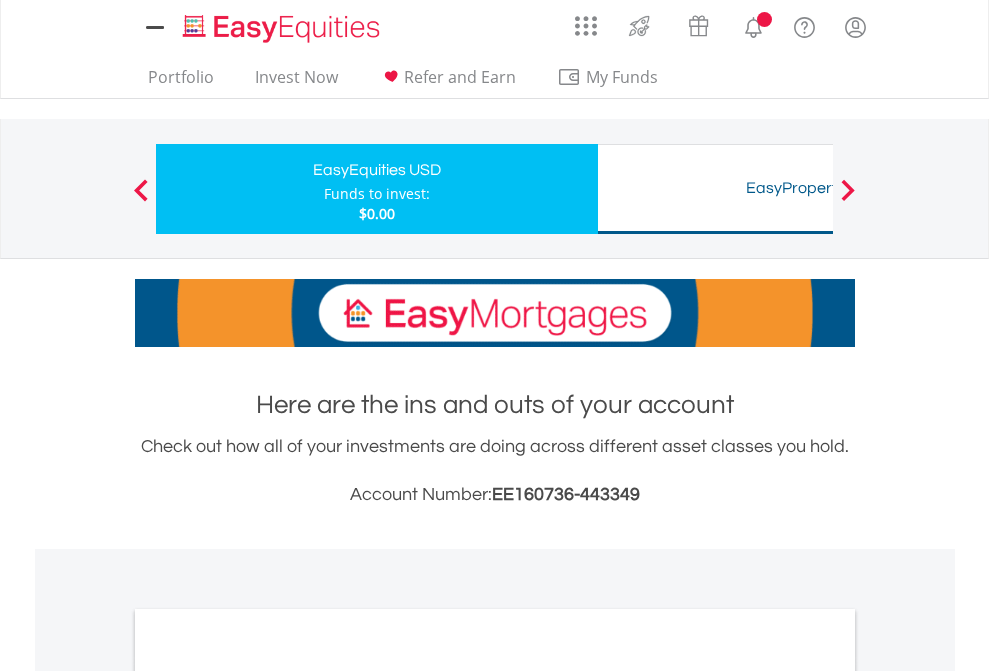scroll, scrollTop: 0, scrollLeft: 0, axis: both 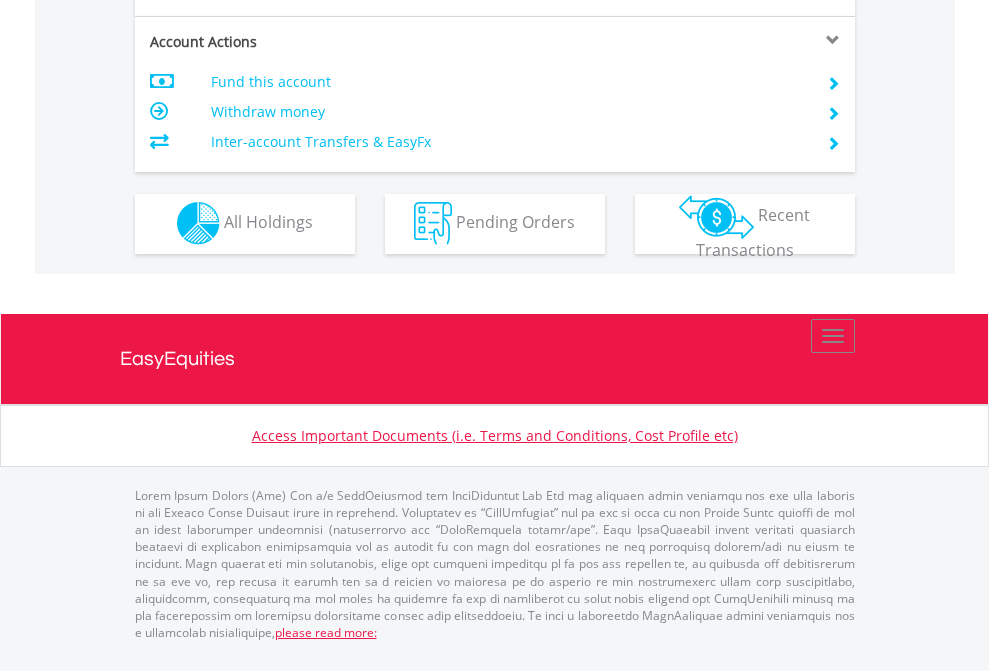 click on "Investment types" at bounding box center [706, -353] 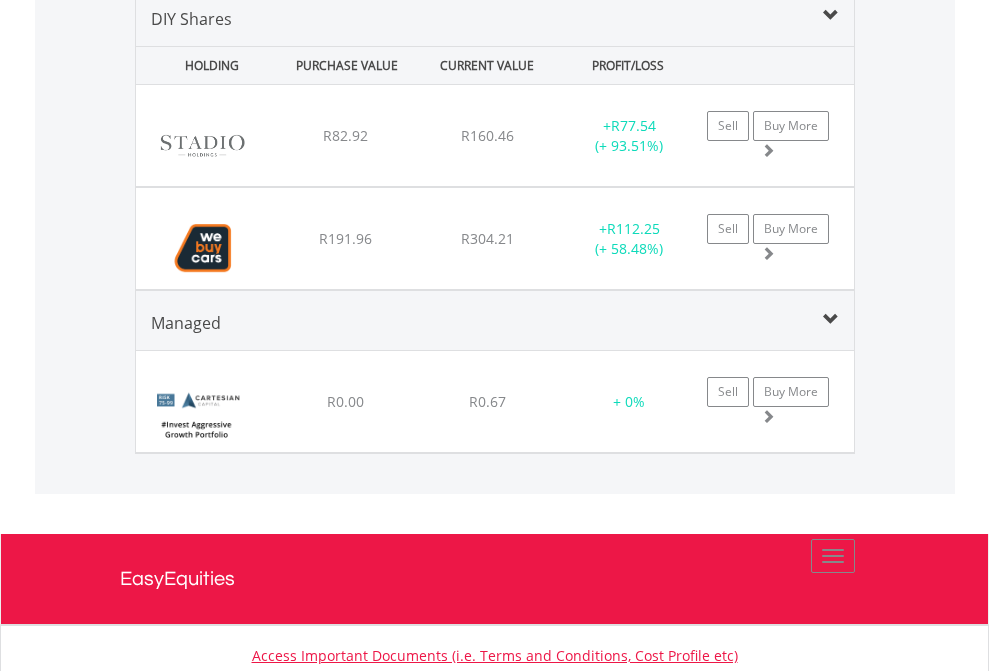 scroll, scrollTop: 1933, scrollLeft: 0, axis: vertical 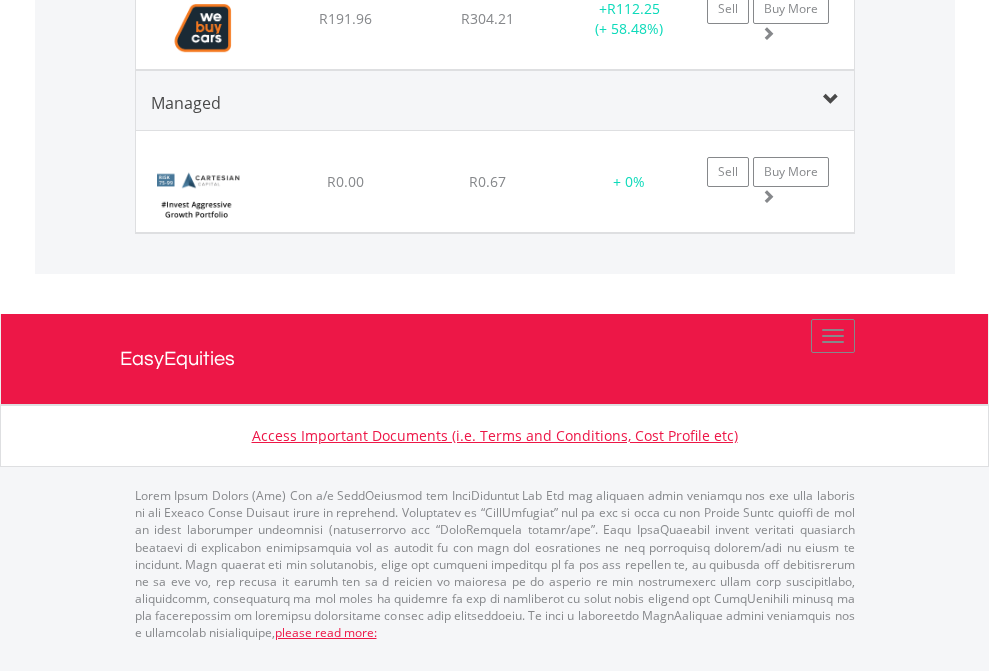click on "EasyEquities USD" at bounding box center (818, -1234) 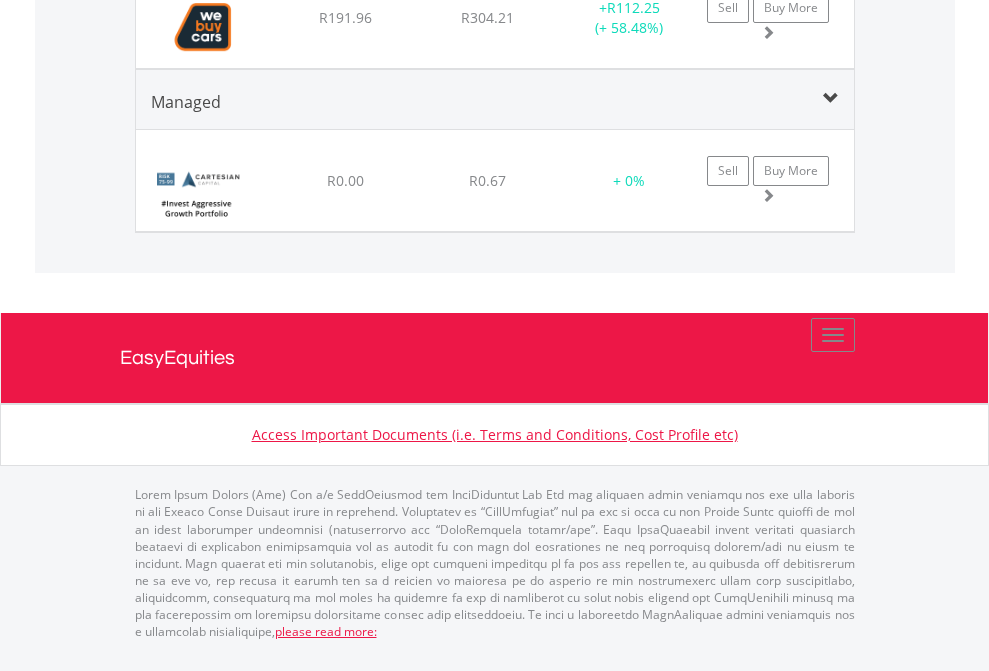 scroll, scrollTop: 144, scrollLeft: 0, axis: vertical 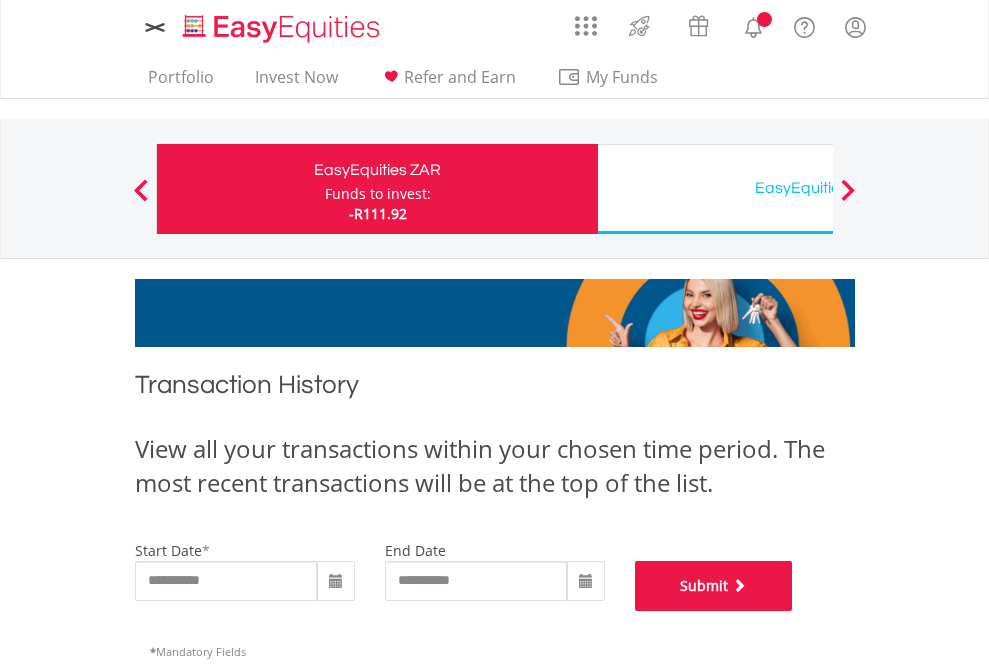 click on "Submit" at bounding box center [714, 586] 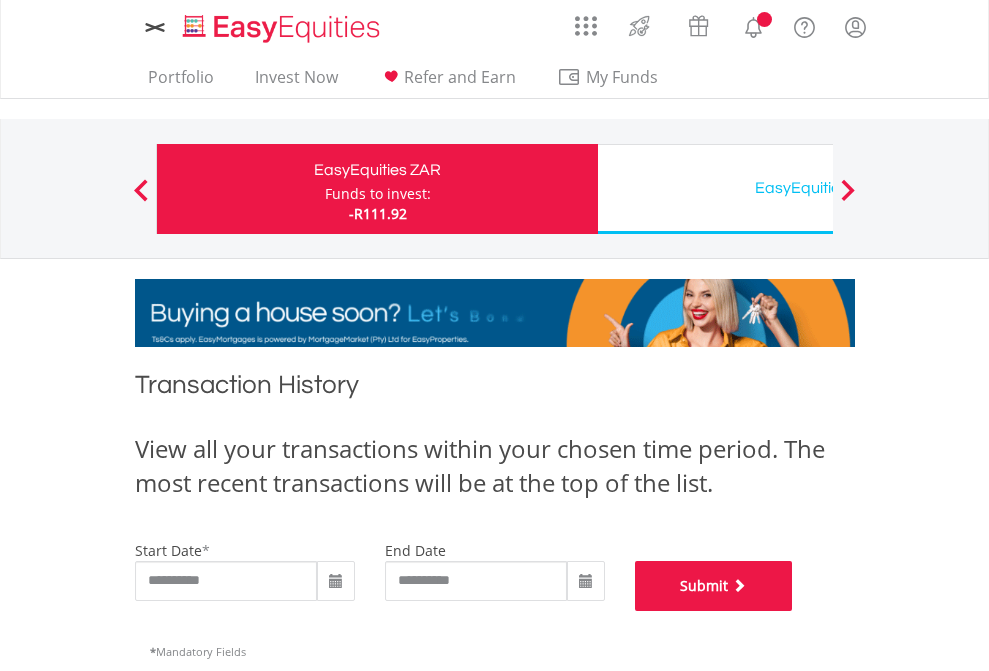 scroll, scrollTop: 811, scrollLeft: 0, axis: vertical 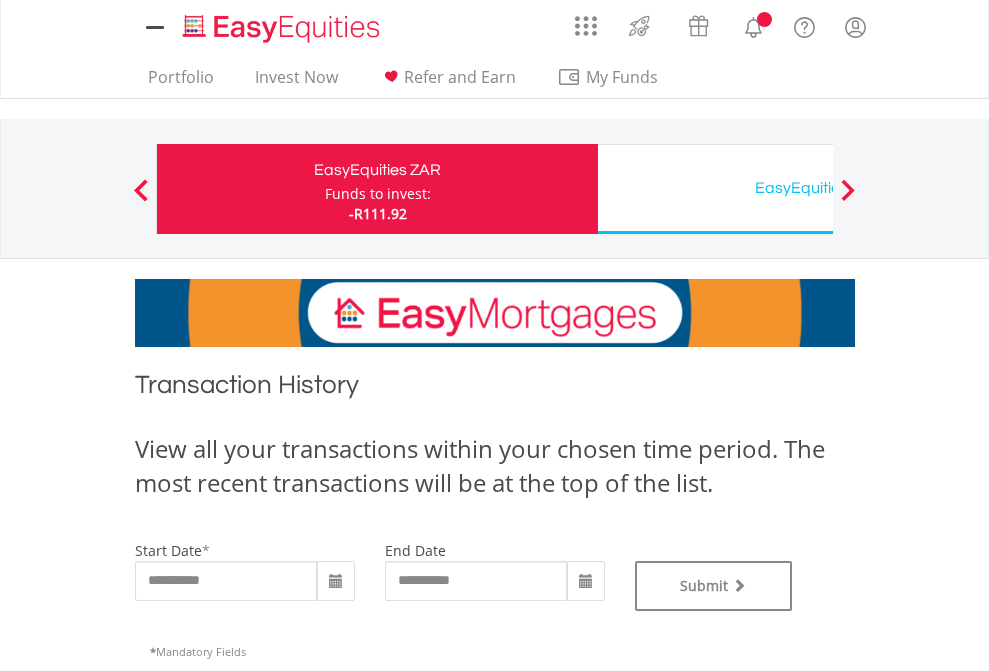 click on "EasyEquities USD" at bounding box center (818, 188) 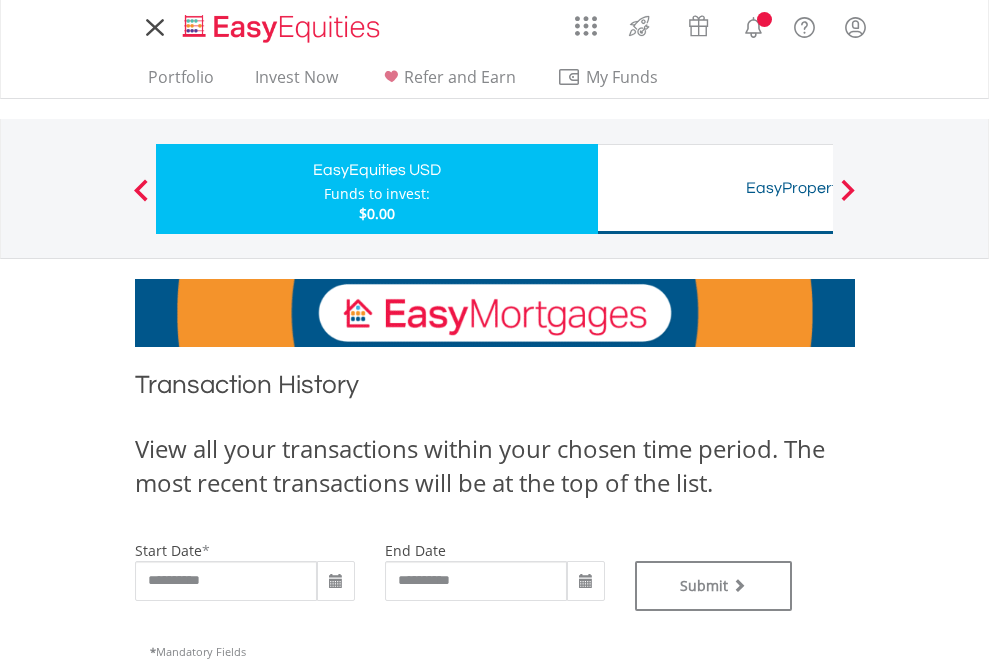 scroll, scrollTop: 0, scrollLeft: 0, axis: both 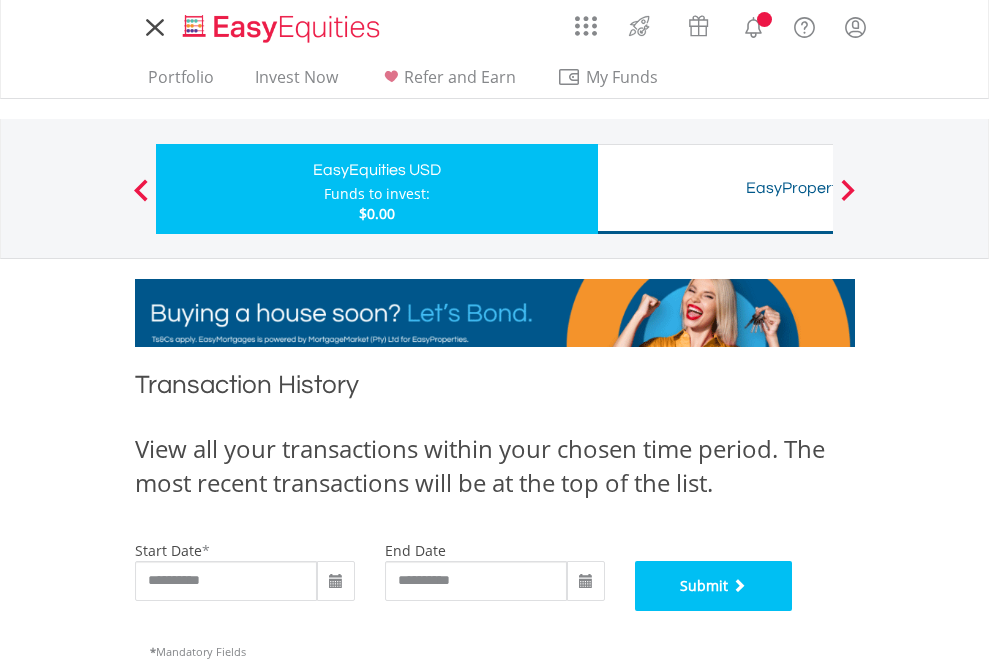 click on "Submit" at bounding box center (714, 586) 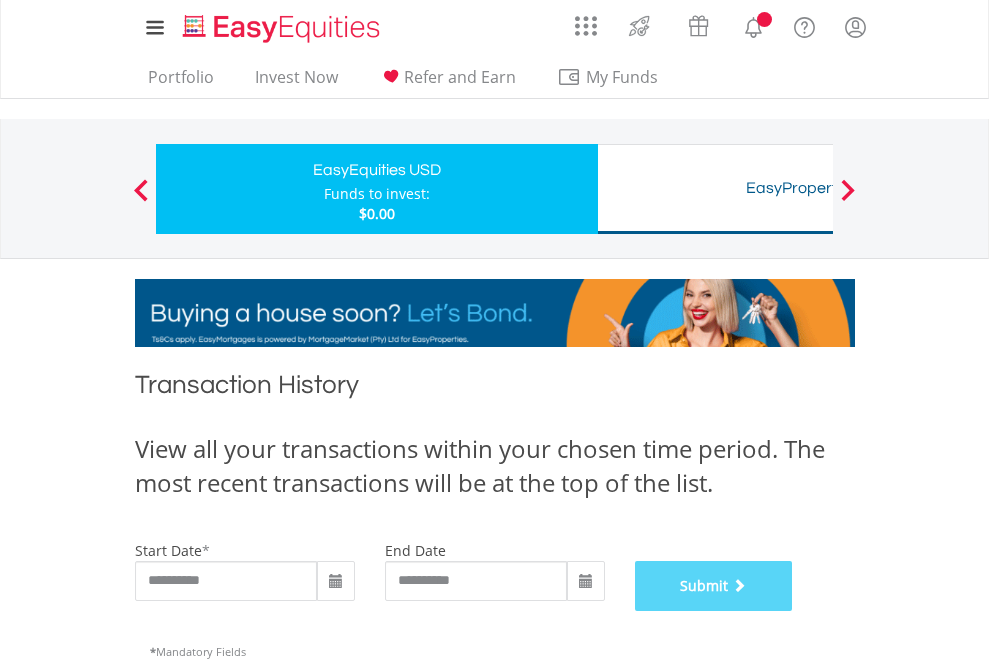scroll, scrollTop: 811, scrollLeft: 0, axis: vertical 